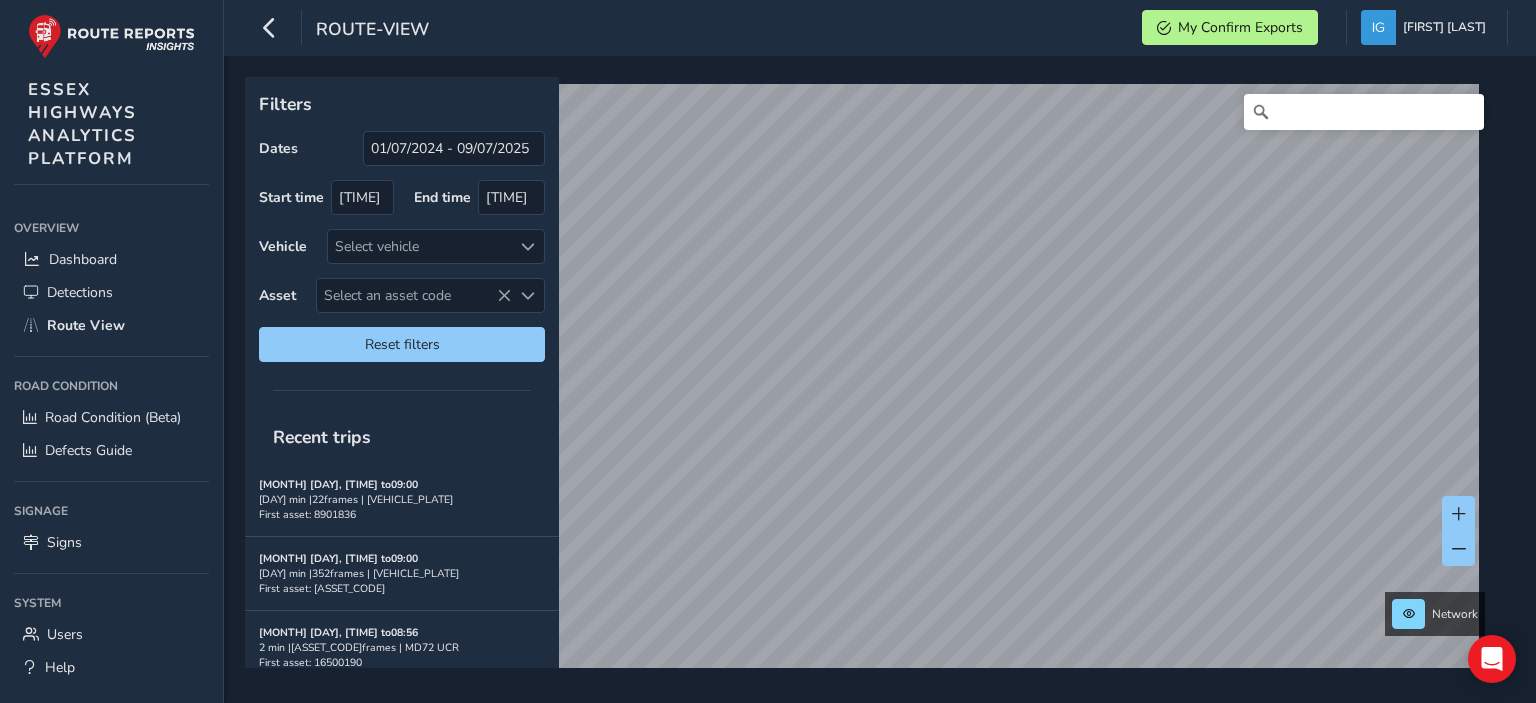 scroll, scrollTop: 0, scrollLeft: 0, axis: both 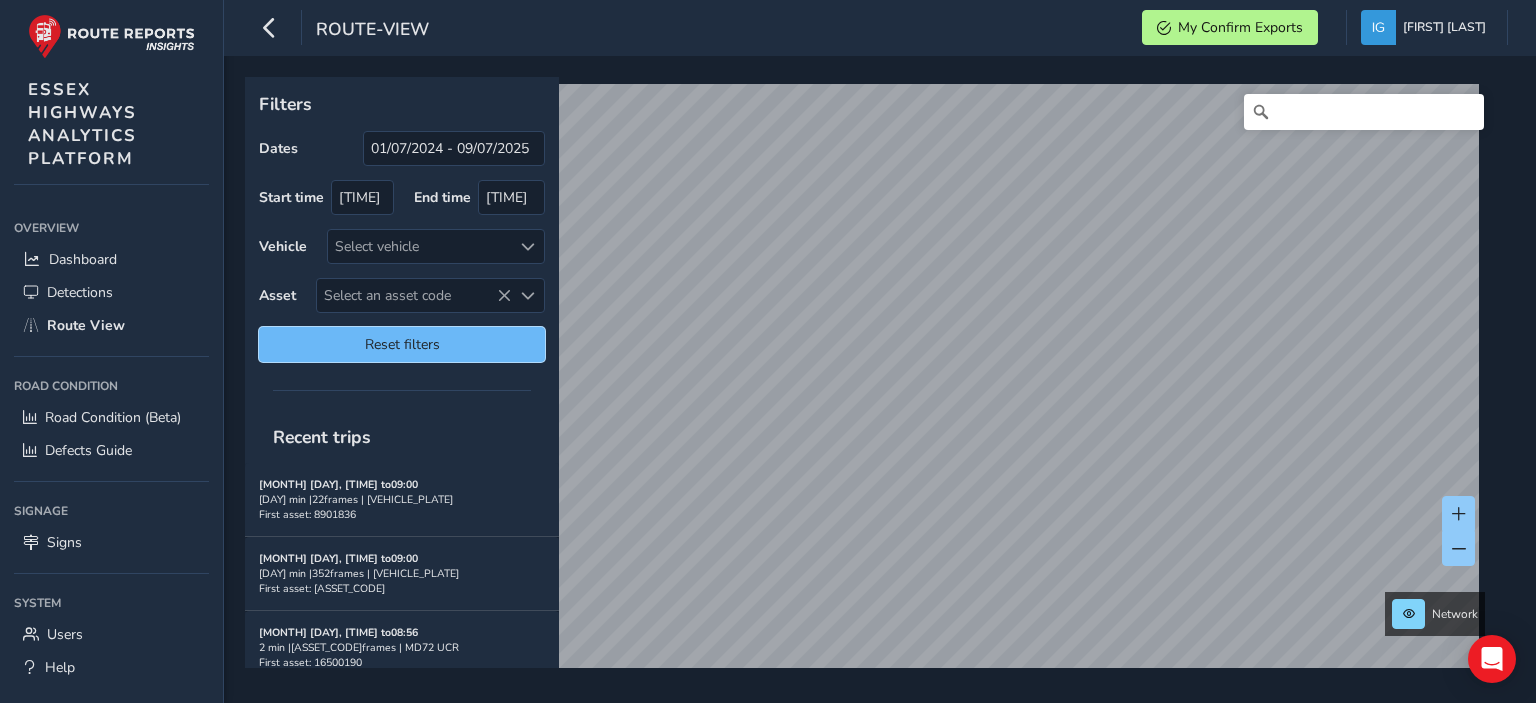 click on "Reset filters" at bounding box center [402, 344] 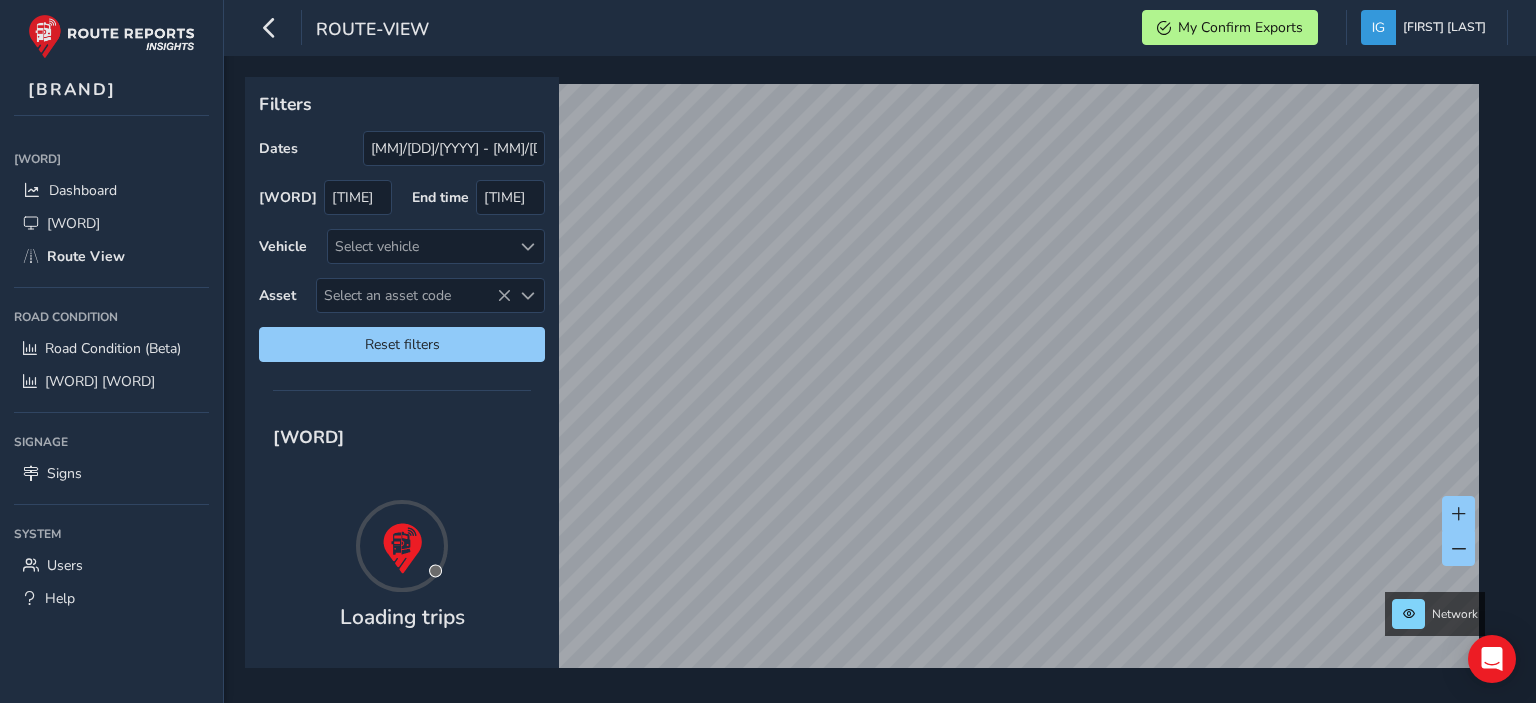 scroll, scrollTop: 0, scrollLeft: 0, axis: both 